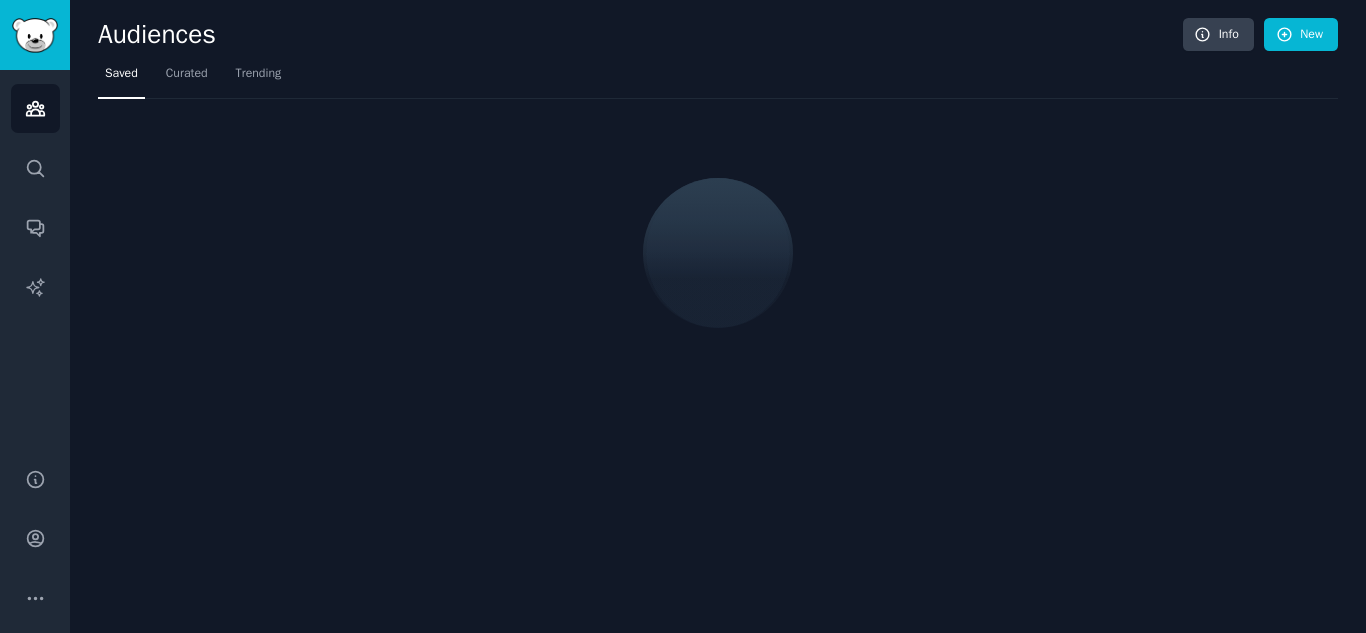 scroll, scrollTop: 0, scrollLeft: 0, axis: both 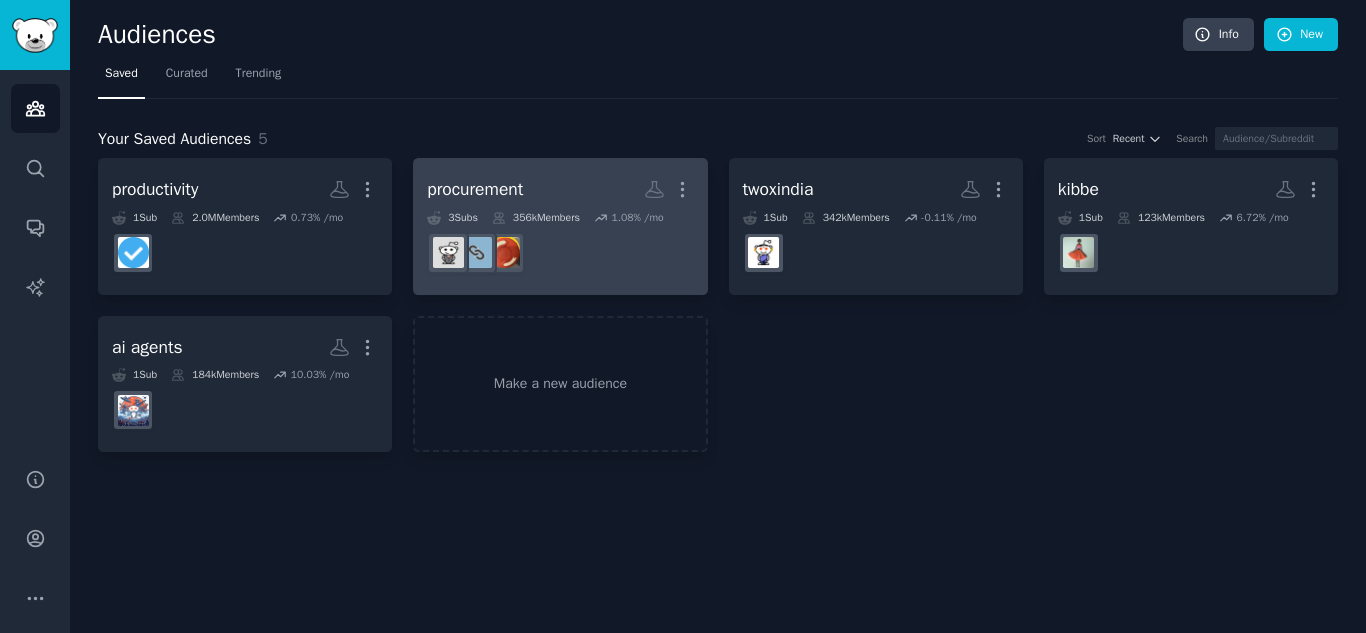 click on "procurement Custom Audience More" at bounding box center (560, 189) 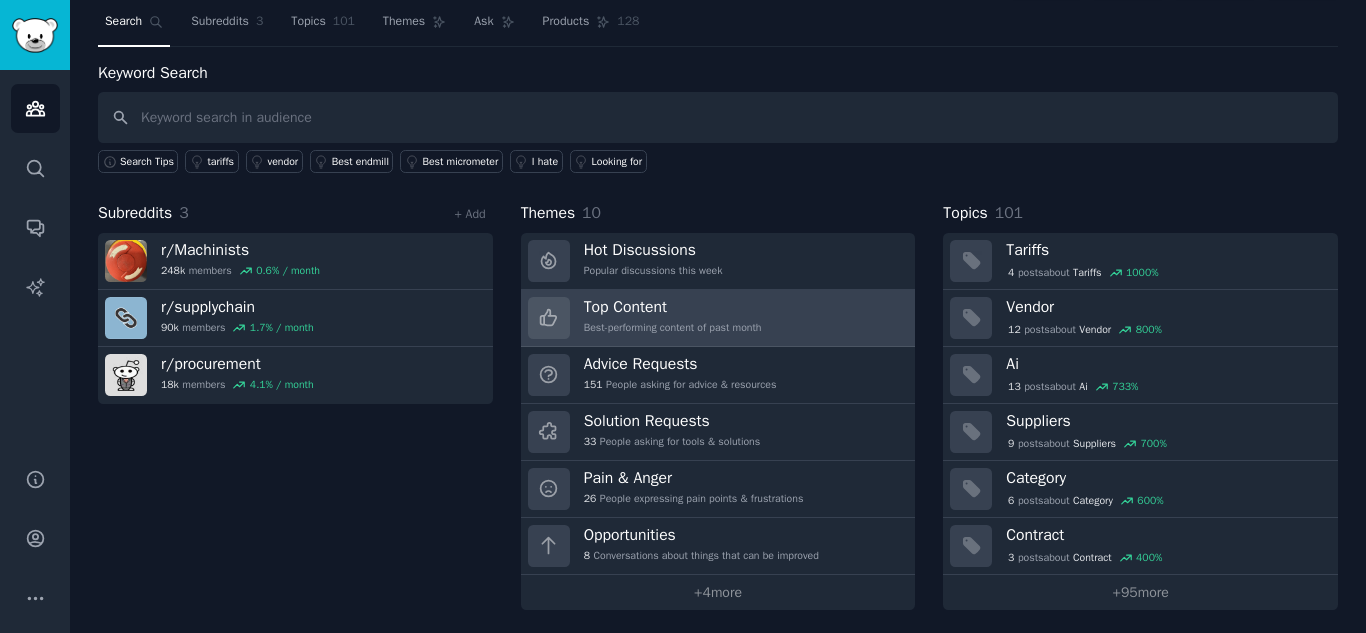scroll, scrollTop: 57, scrollLeft: 0, axis: vertical 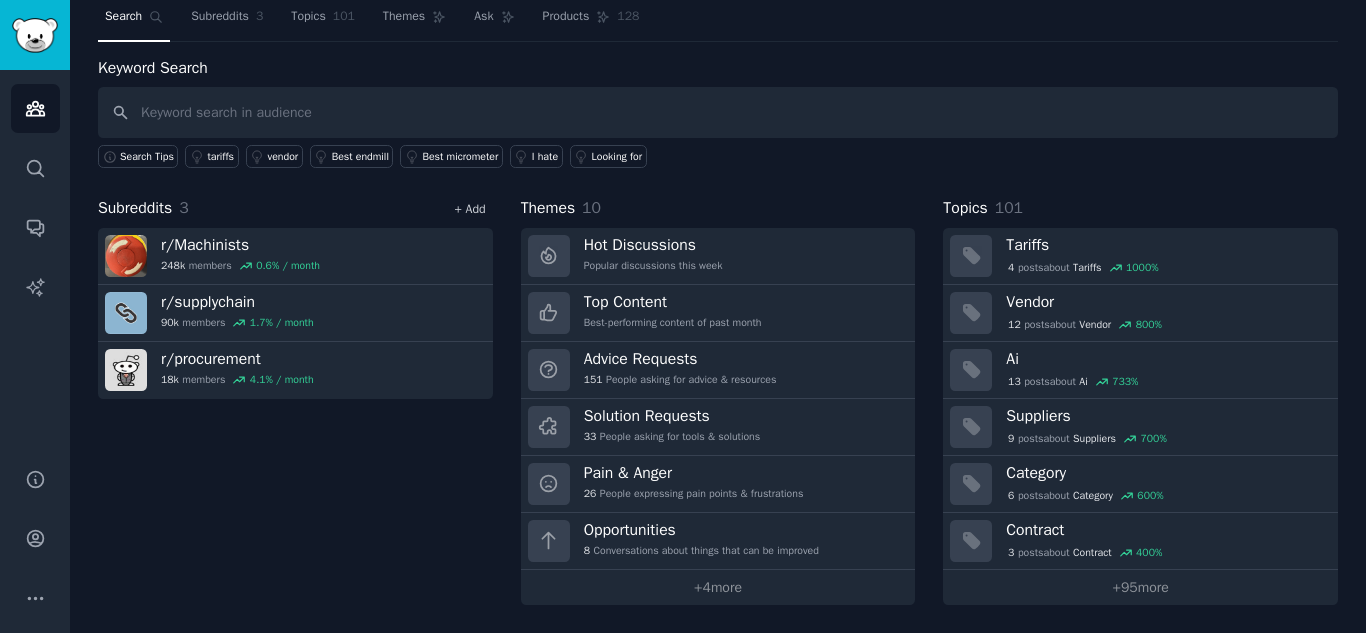 click on "+ Add" at bounding box center [470, 209] 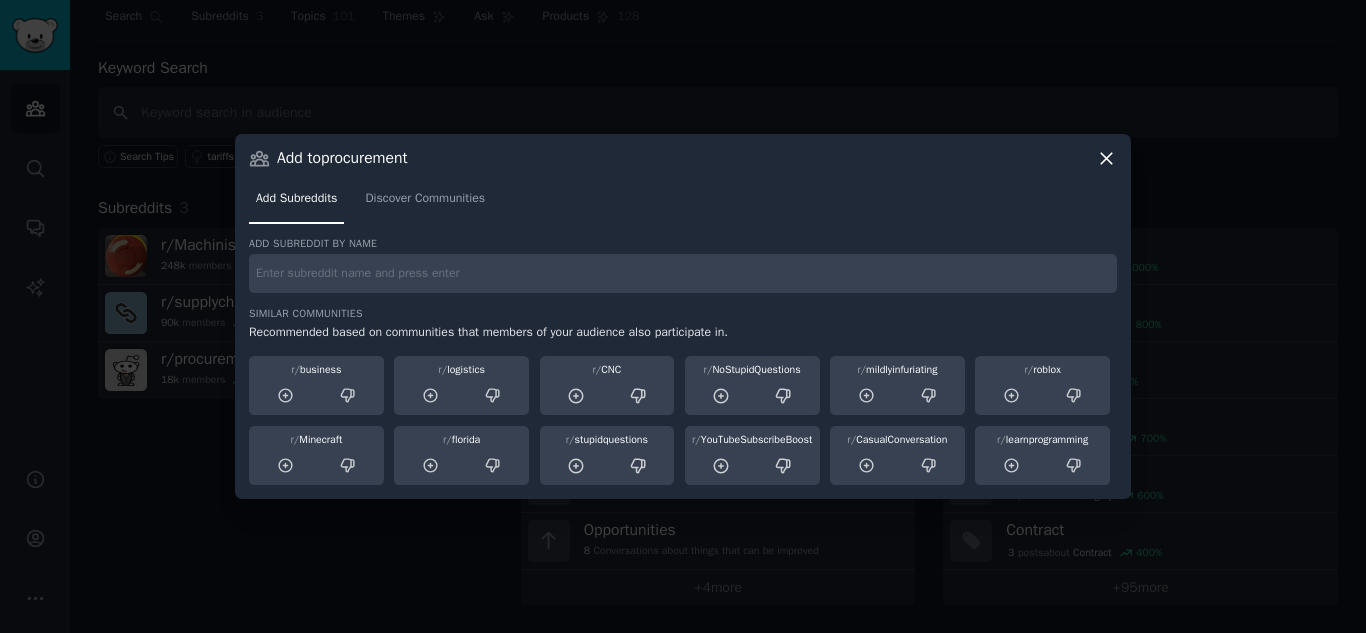 click 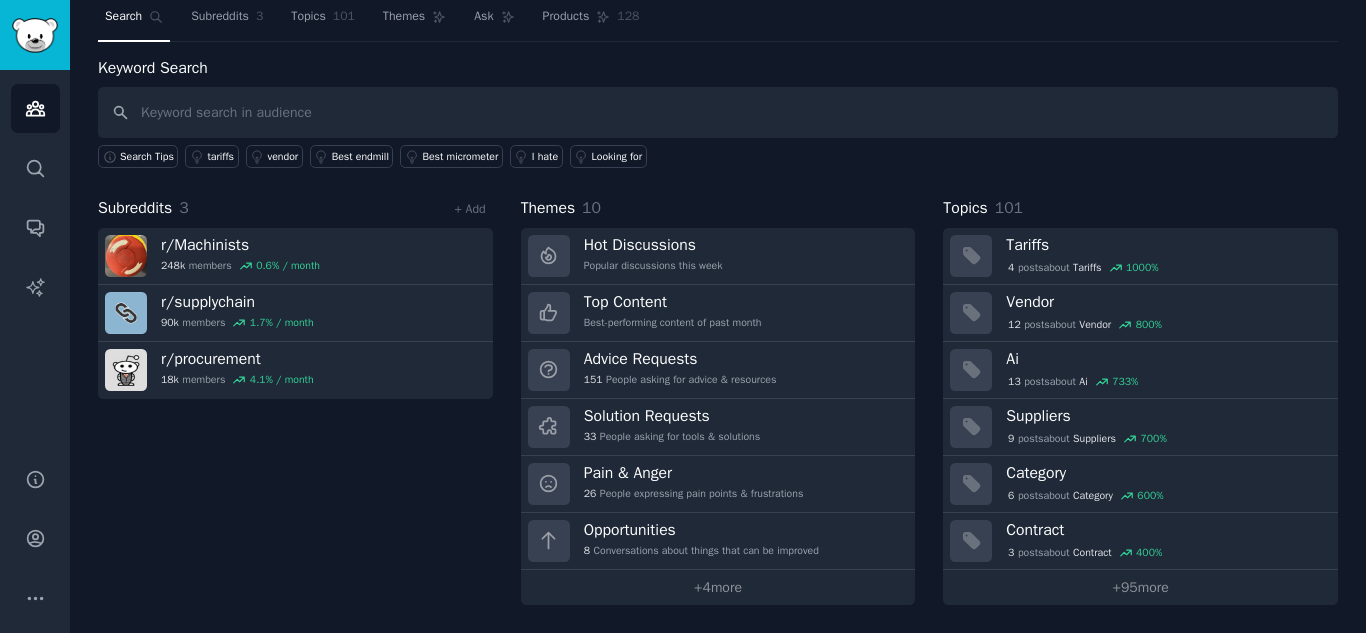 click on "Search" at bounding box center (123, 17) 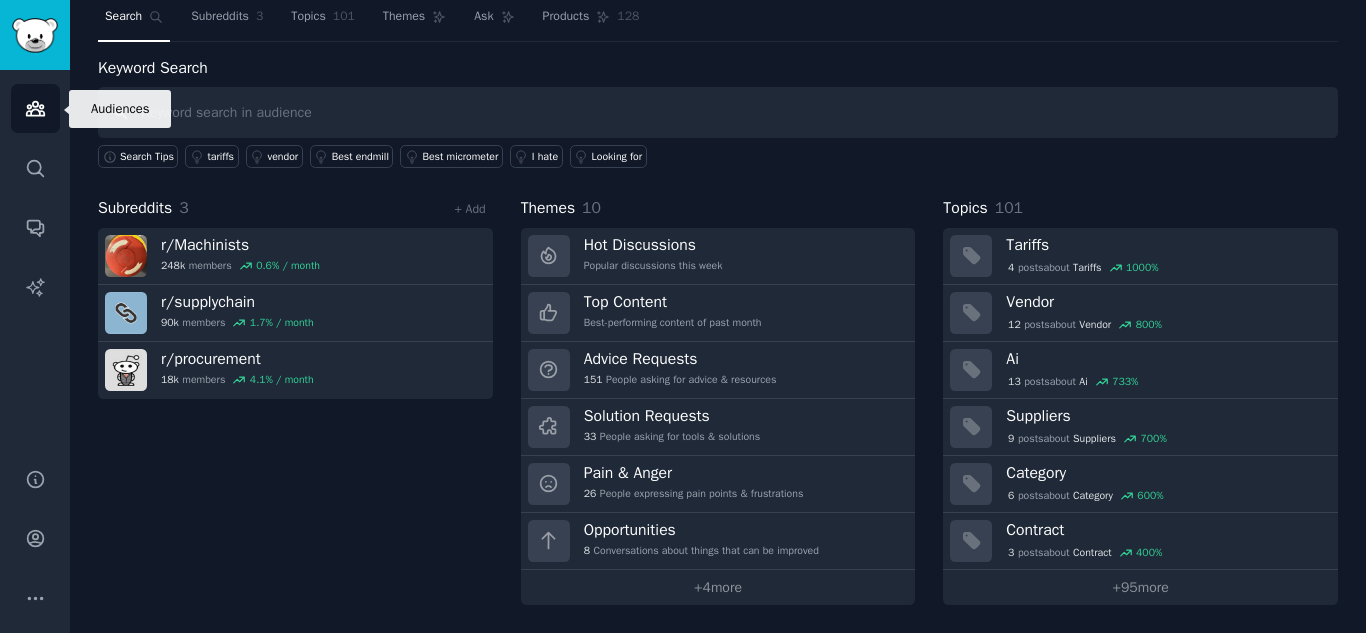 click 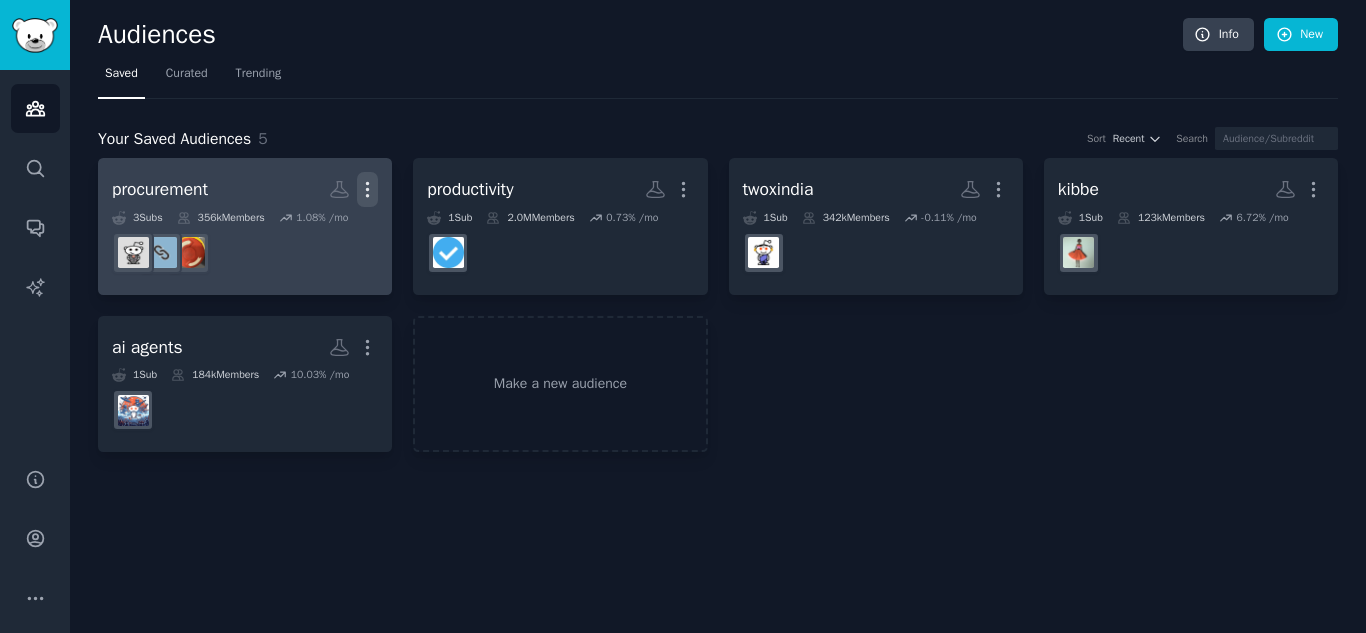click 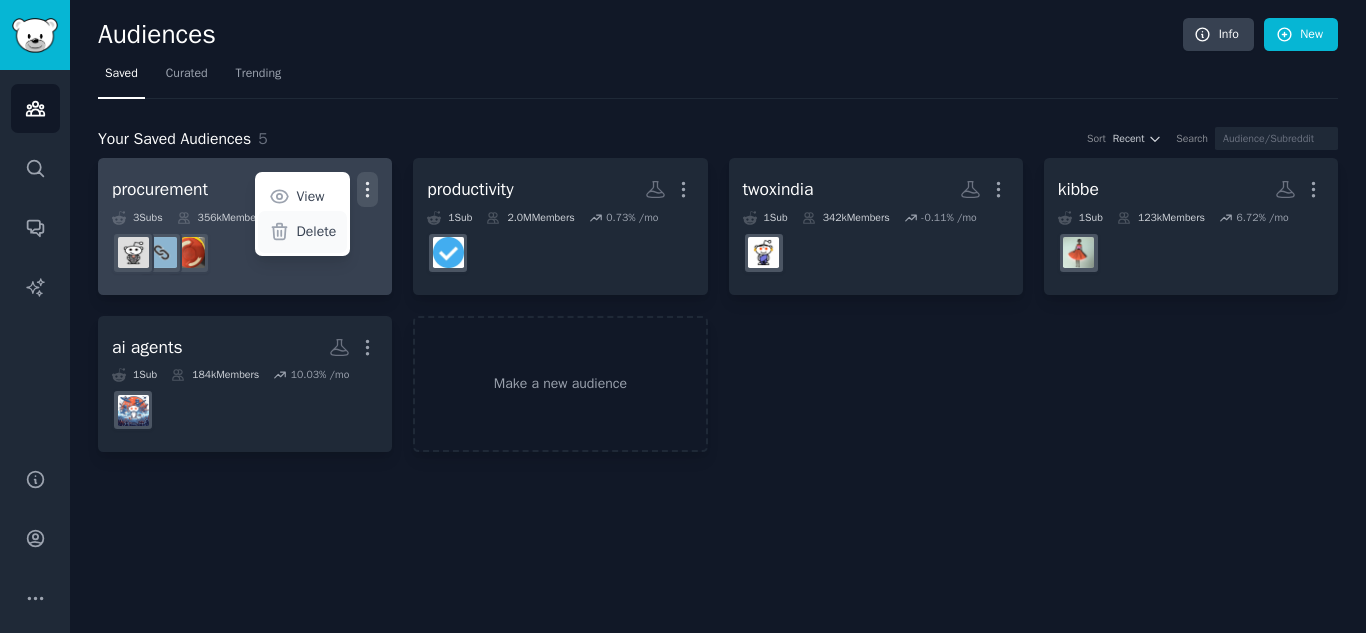 click on "Delete" at bounding box center (317, 231) 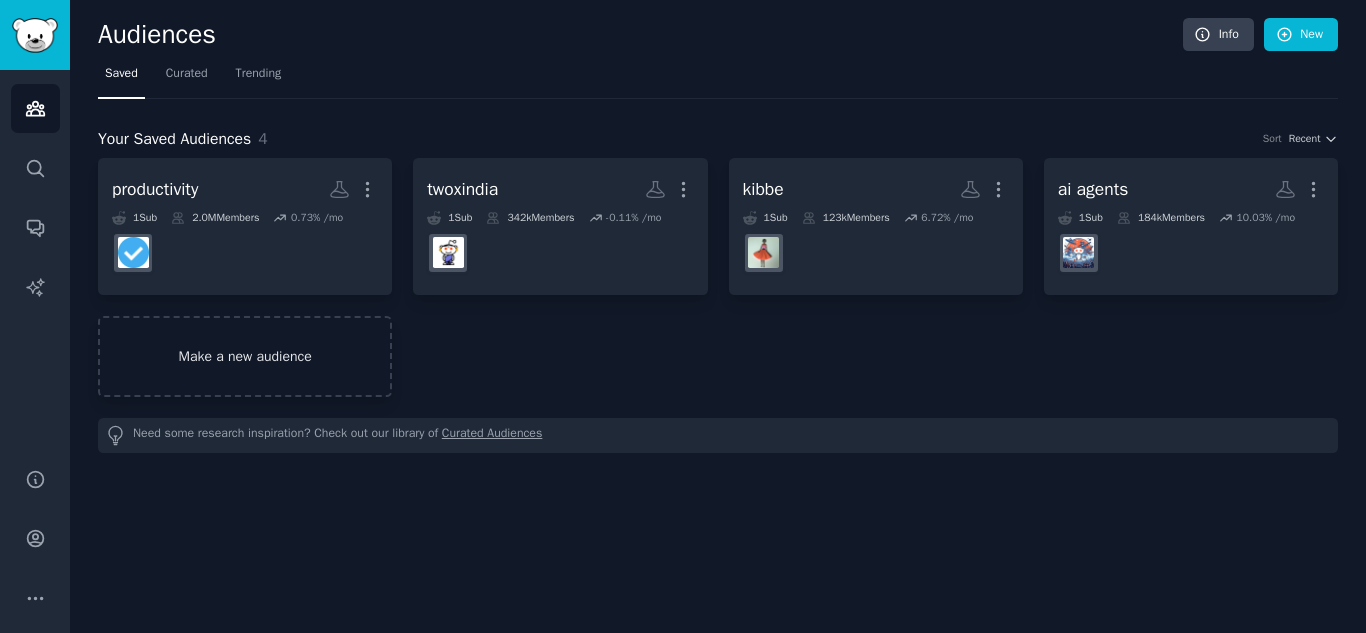 click on "Make a new audience" at bounding box center [245, 356] 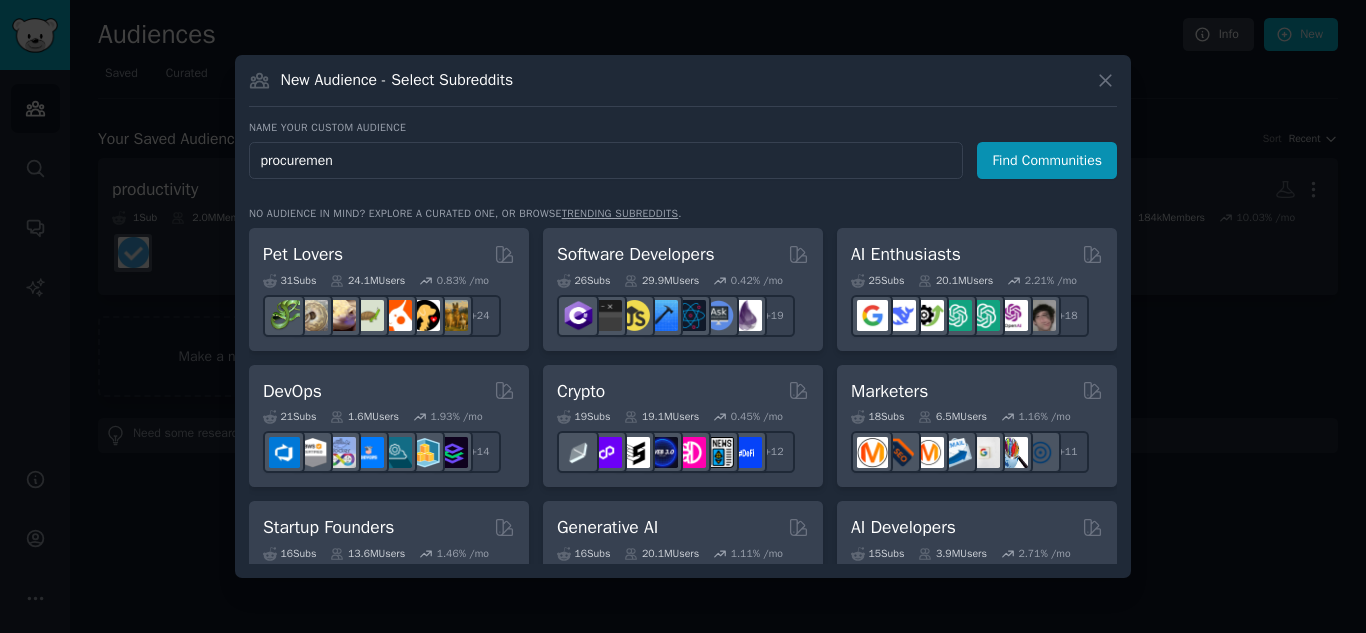 type on "procurement" 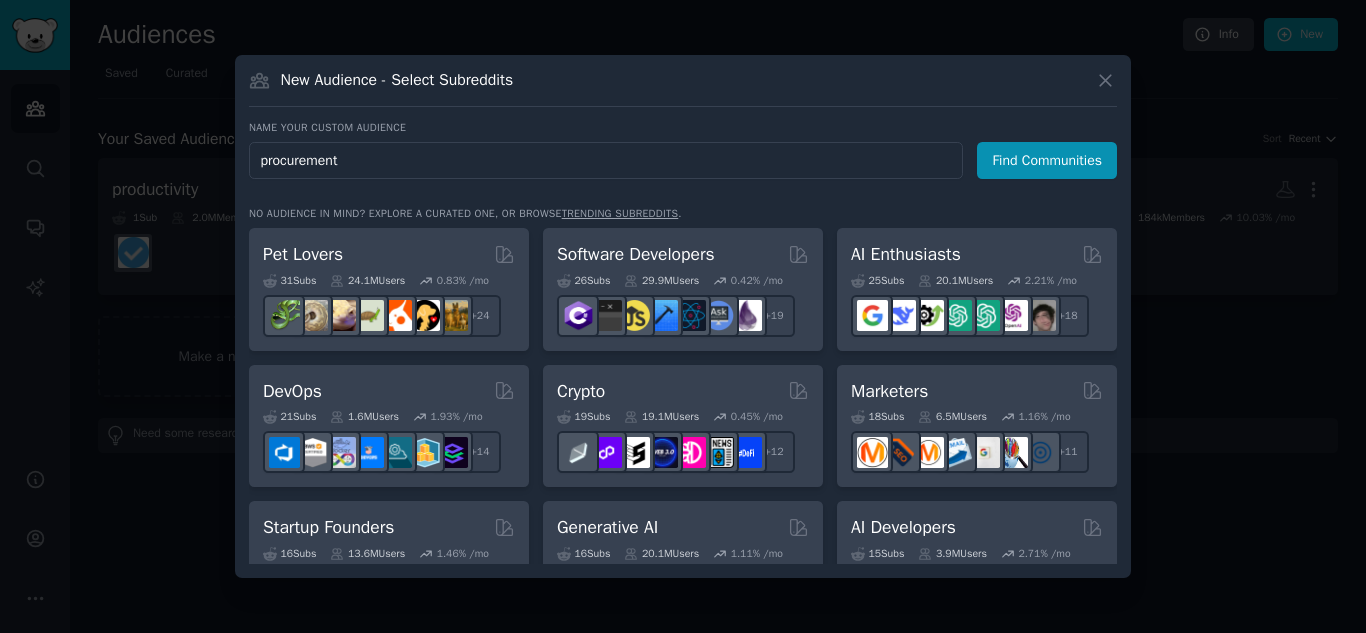 click on "Find Communities" at bounding box center (1047, 160) 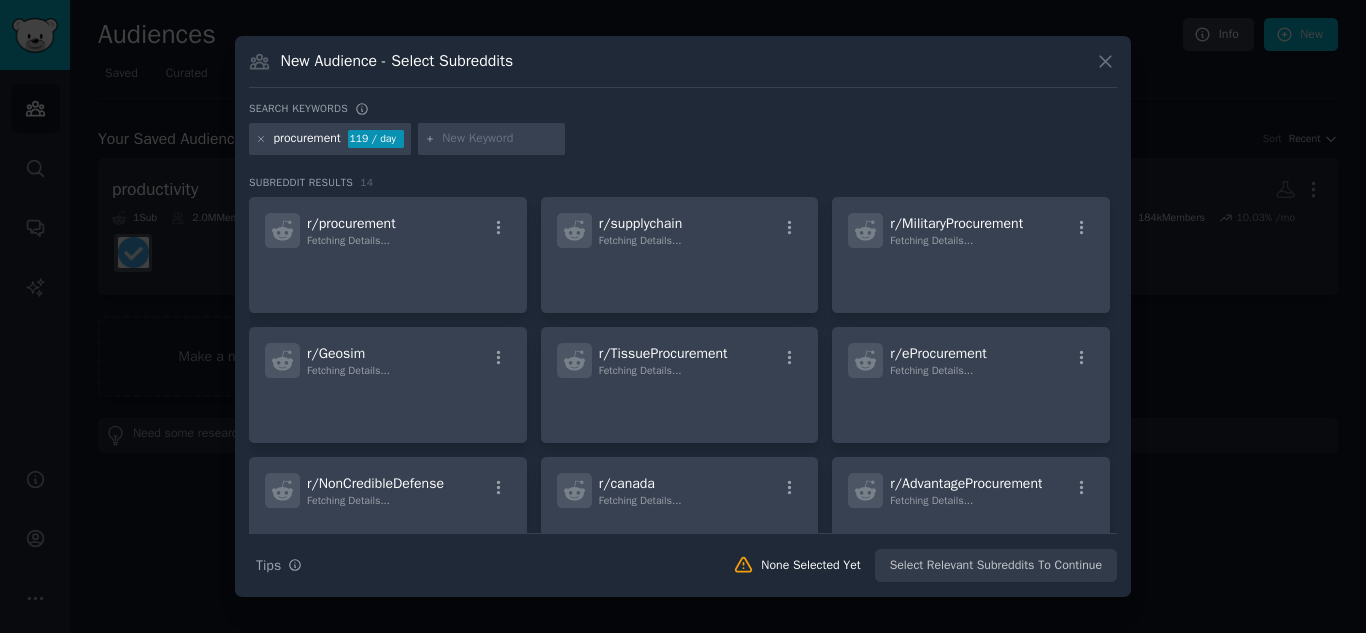 click on "r/ procurement Fetching Details..." at bounding box center (388, 255) 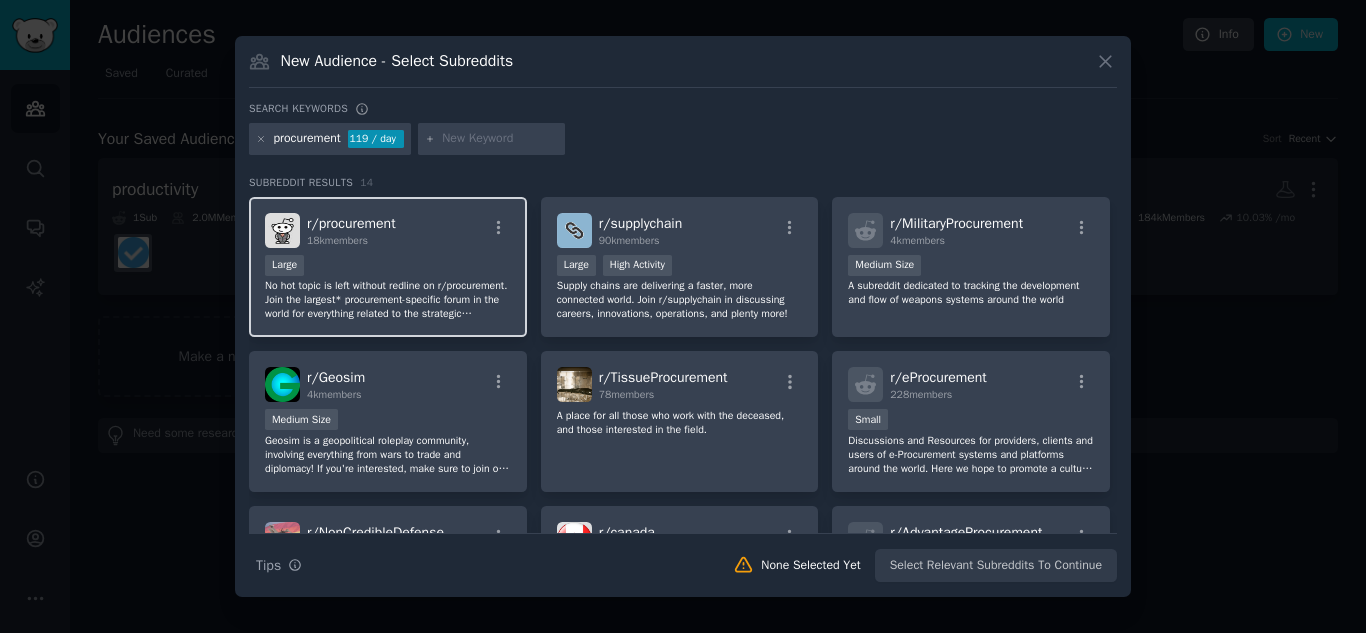click on "No hot topic is left without redline on r/procurement.
Join the largest* procurement-specific forum in the world for everything related to the strategic acquisition of goods and services. Whether you're a seasoned pro or new to the field, join us in open discussion and knowledge sharing on navigating the bidding process, identifying and vetting qualified suppliers, negotiating the best contracts, and staying compliant with ever-evolving regulations.
*probably" at bounding box center (388, 300) 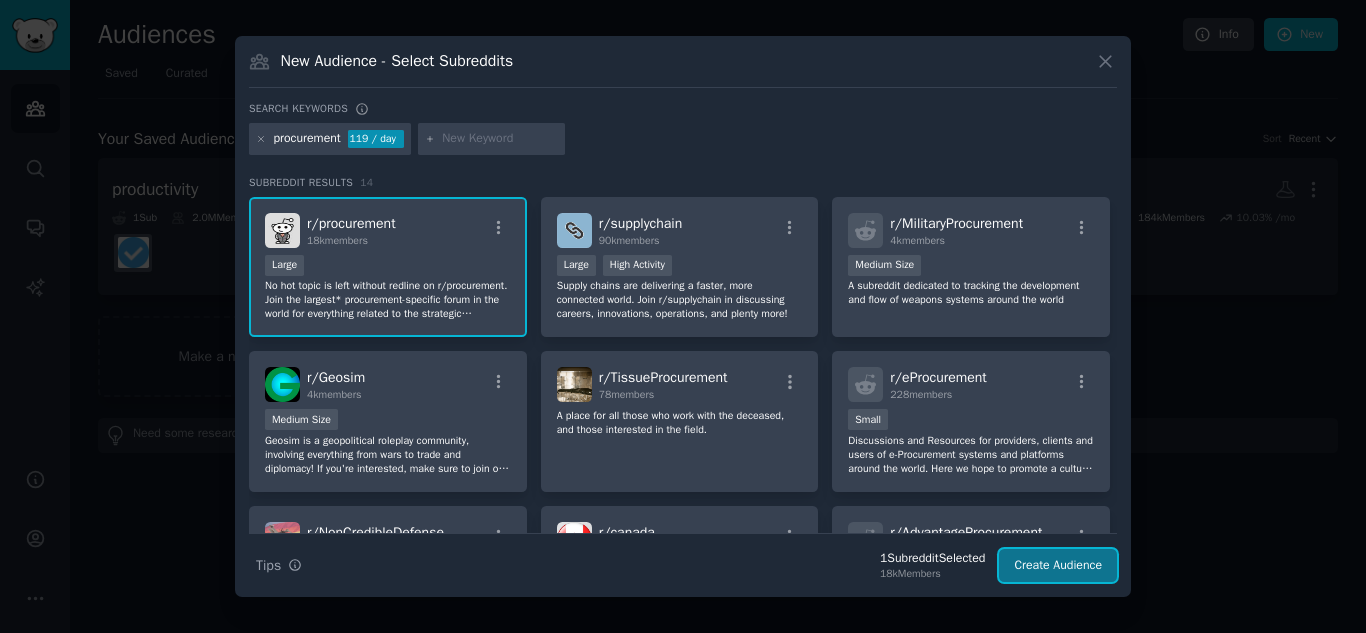 click on "Create Audience" at bounding box center (1058, 566) 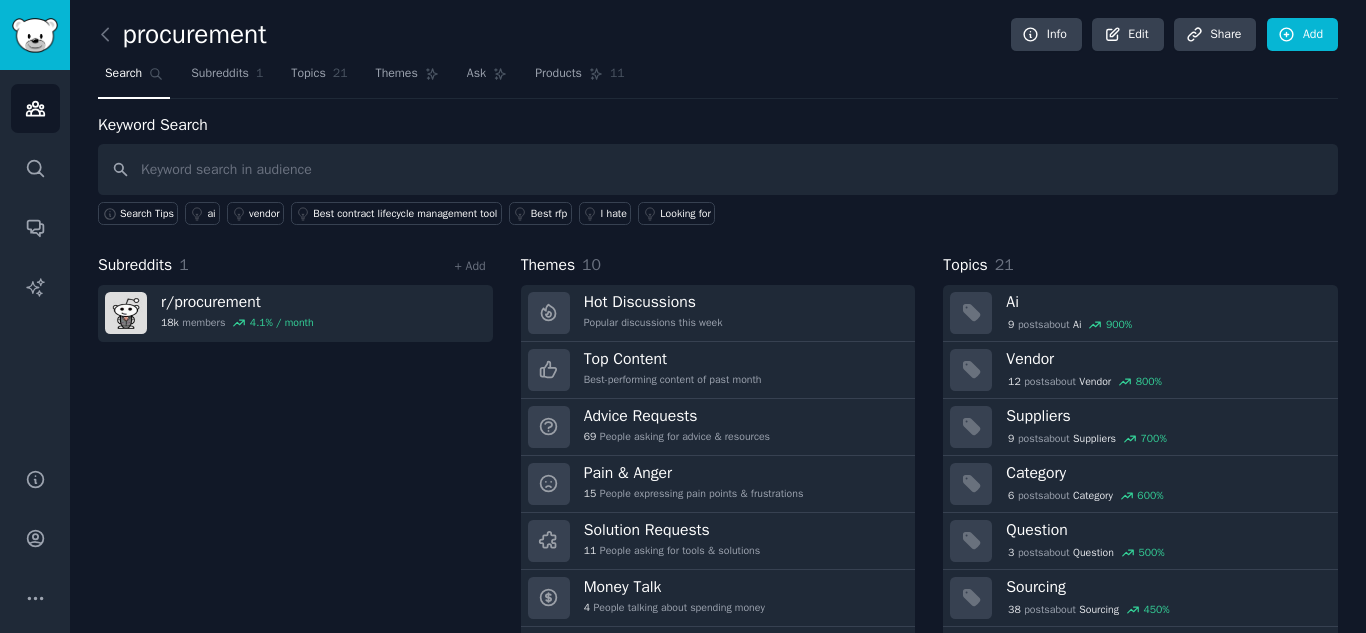 scroll, scrollTop: 57, scrollLeft: 0, axis: vertical 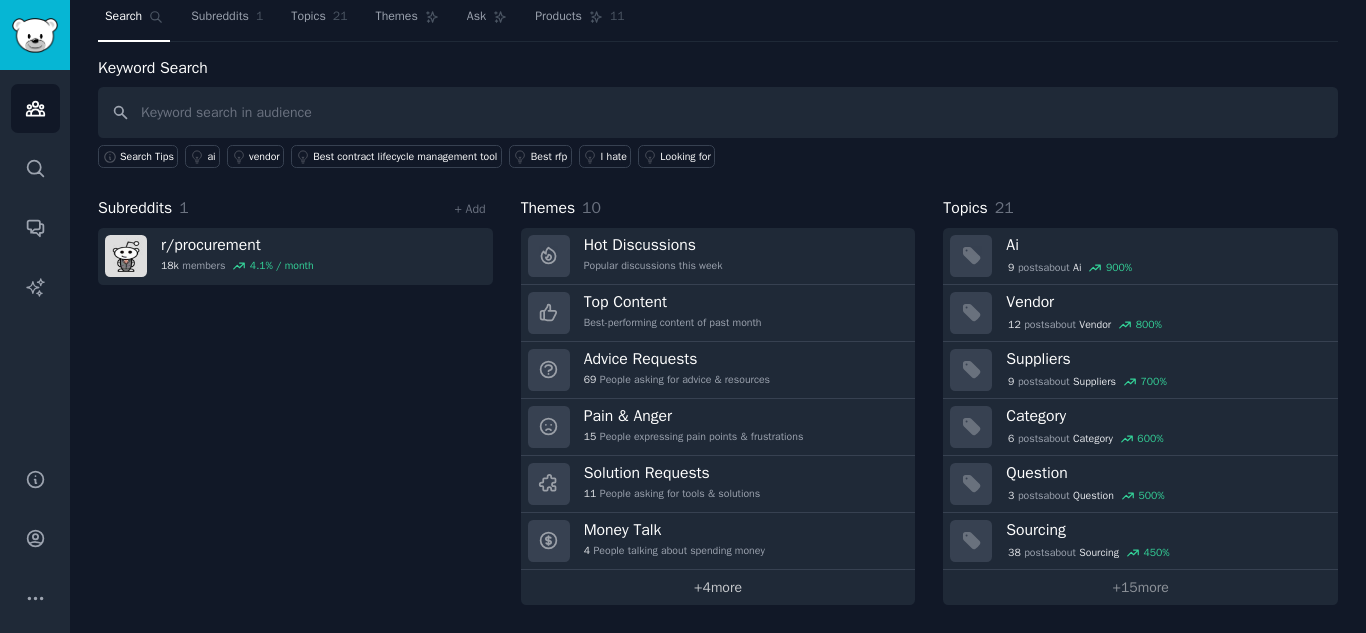 click on "+  4  more" at bounding box center (718, 587) 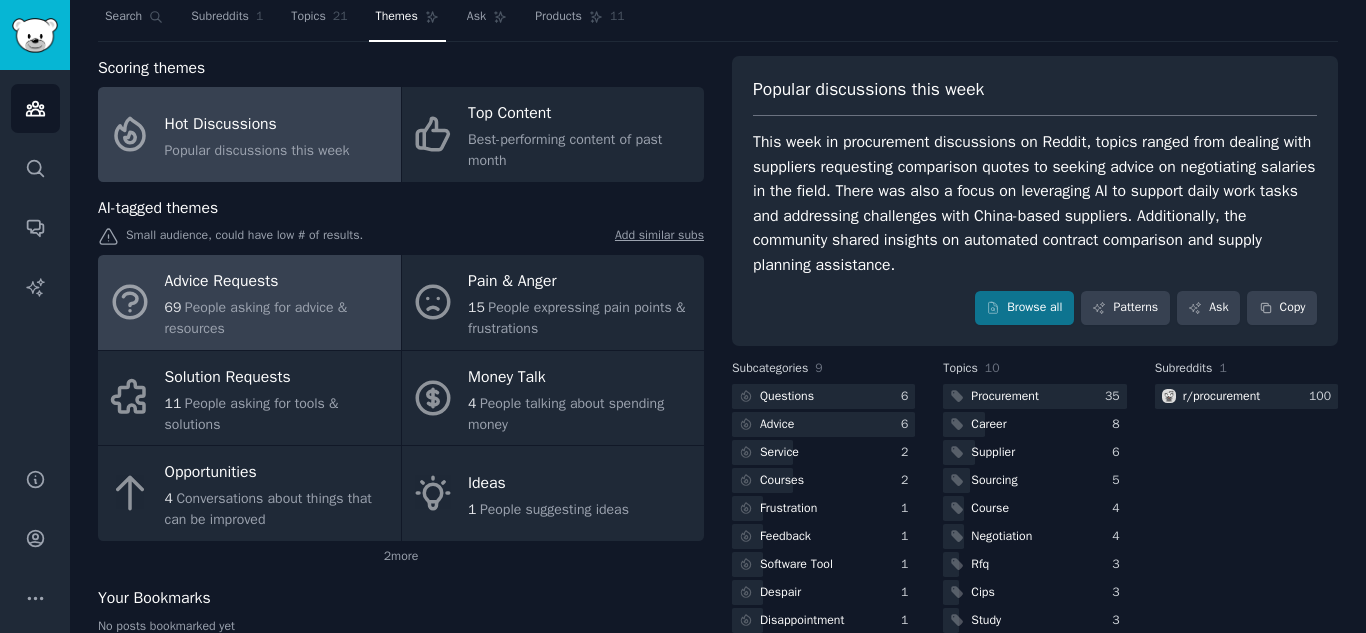 click on "People asking for advice & resources" at bounding box center [256, 318] 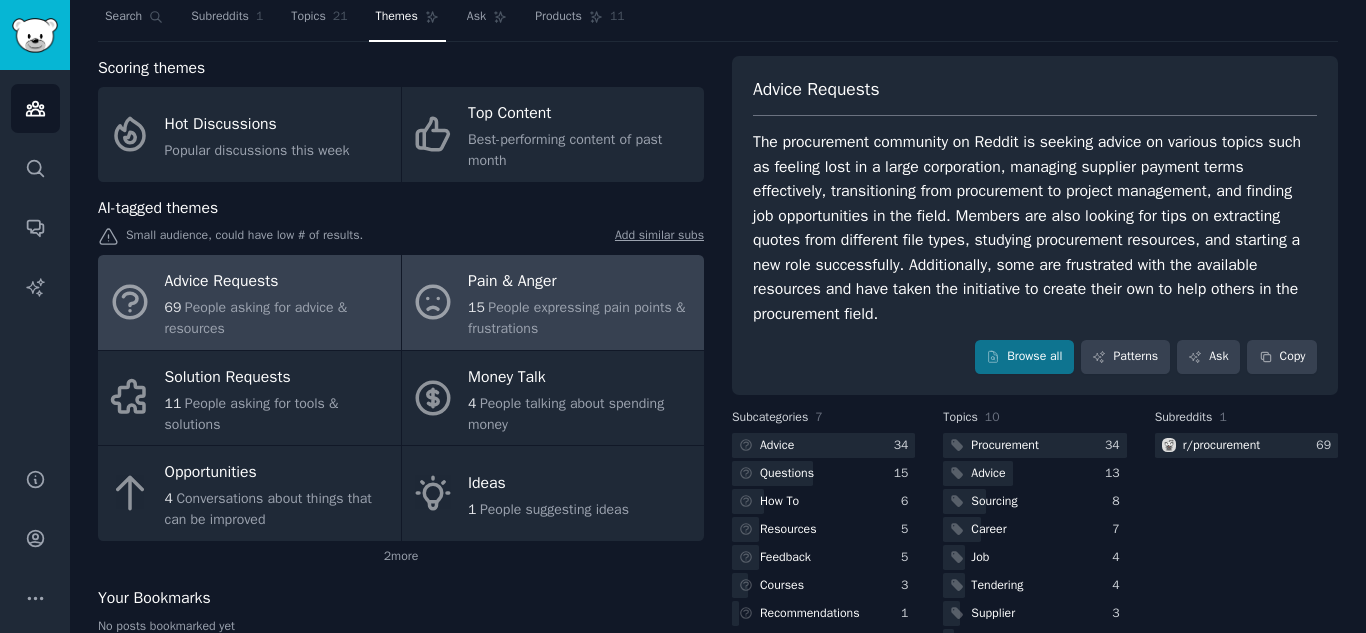 click on "Pain & Anger" at bounding box center [581, 282] 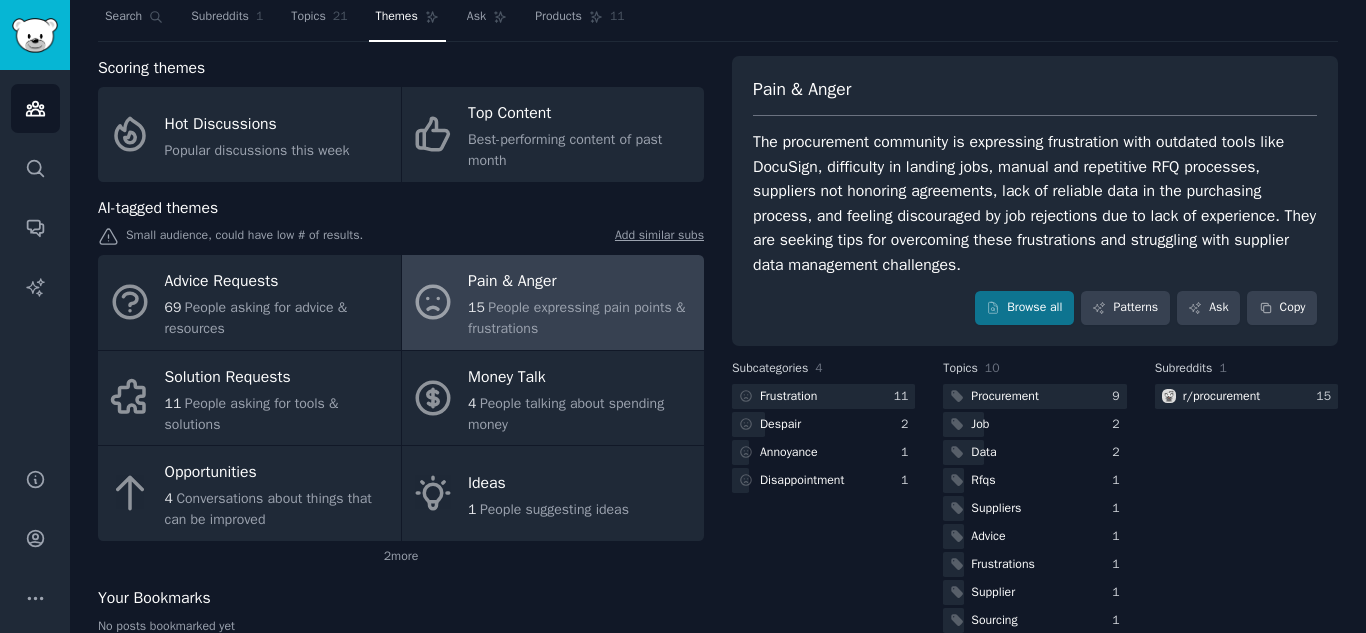 click on "The procurement community is expressing frustration with outdated tools like DocuSign, difficulty in landing jobs, manual and repetitive RFQ processes, suppliers not honoring agreements, lack of reliable data in the purchasing process, and feeling discouraged by job rejections due to lack of experience. They are seeking tips for overcoming these frustrations and struggling with supplier data management challenges." at bounding box center (1035, 203) 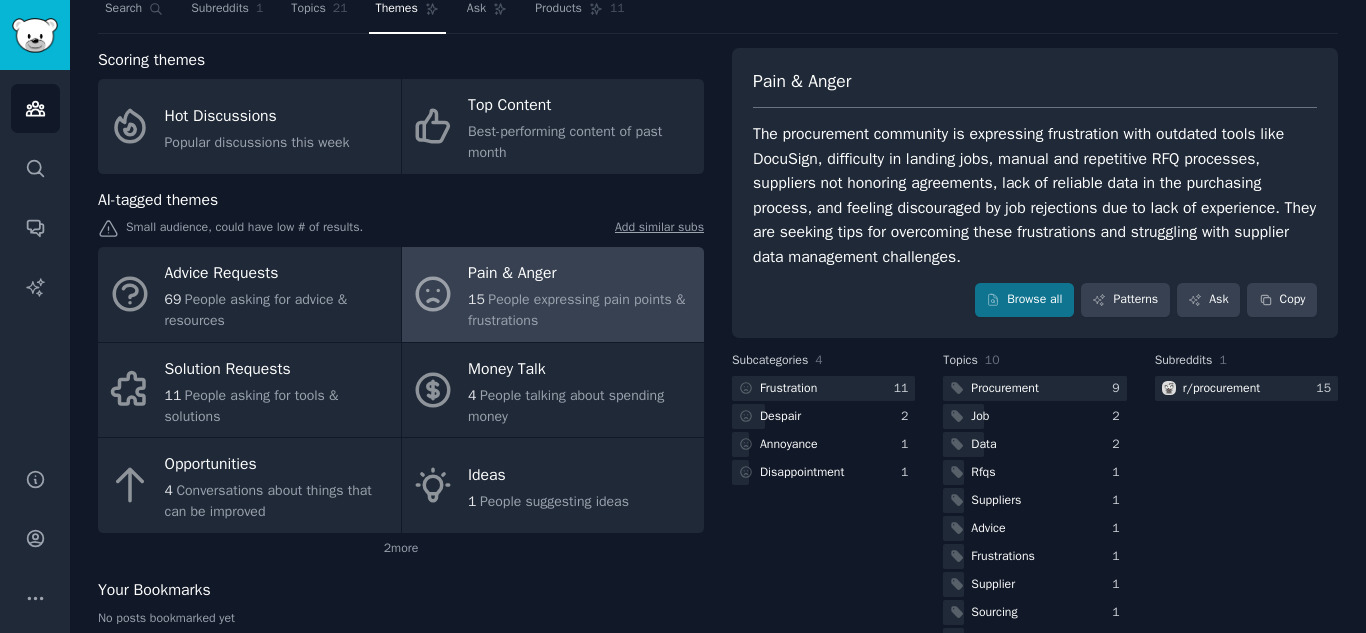 scroll, scrollTop: 64, scrollLeft: 0, axis: vertical 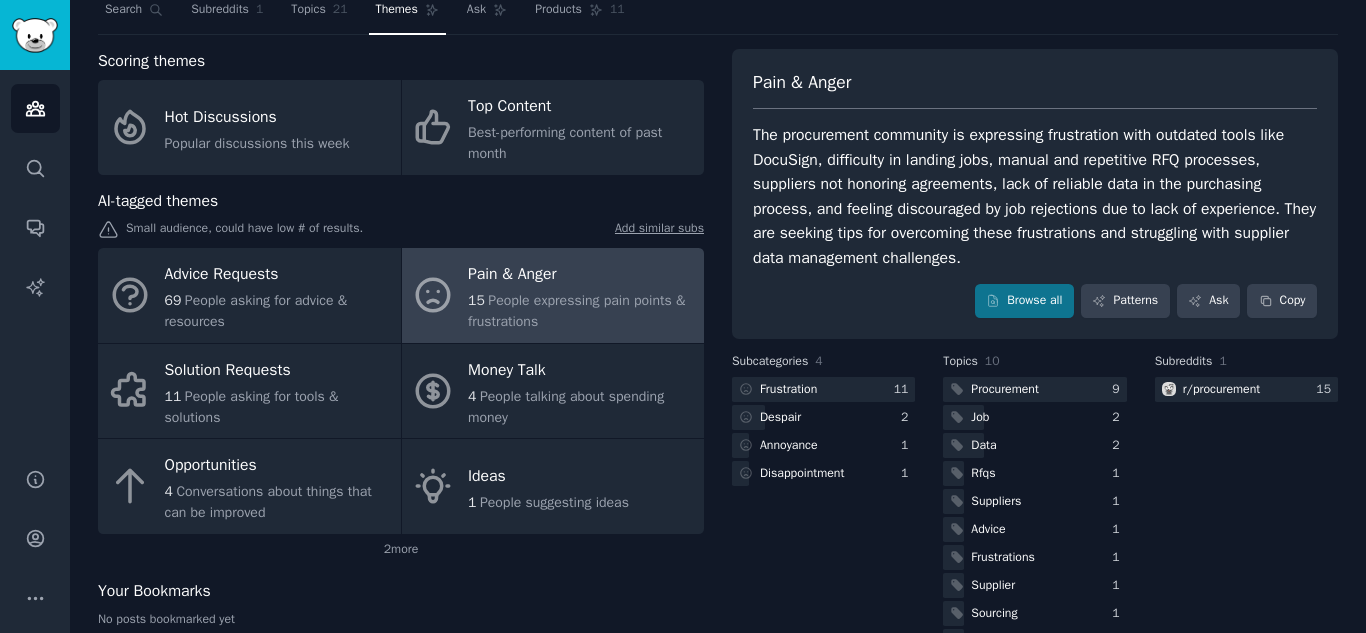 click on "The procurement community is expressing frustration with outdated tools like DocuSign, difficulty in landing jobs, manual and repetitive RFQ processes, suppliers not honoring agreements, lack of reliable data in the purchasing process, and feeling discouraged by job rejections due to lack of experience. They are seeking tips for overcoming these frustrations and struggling with supplier data management challenges." at bounding box center [1035, 196] 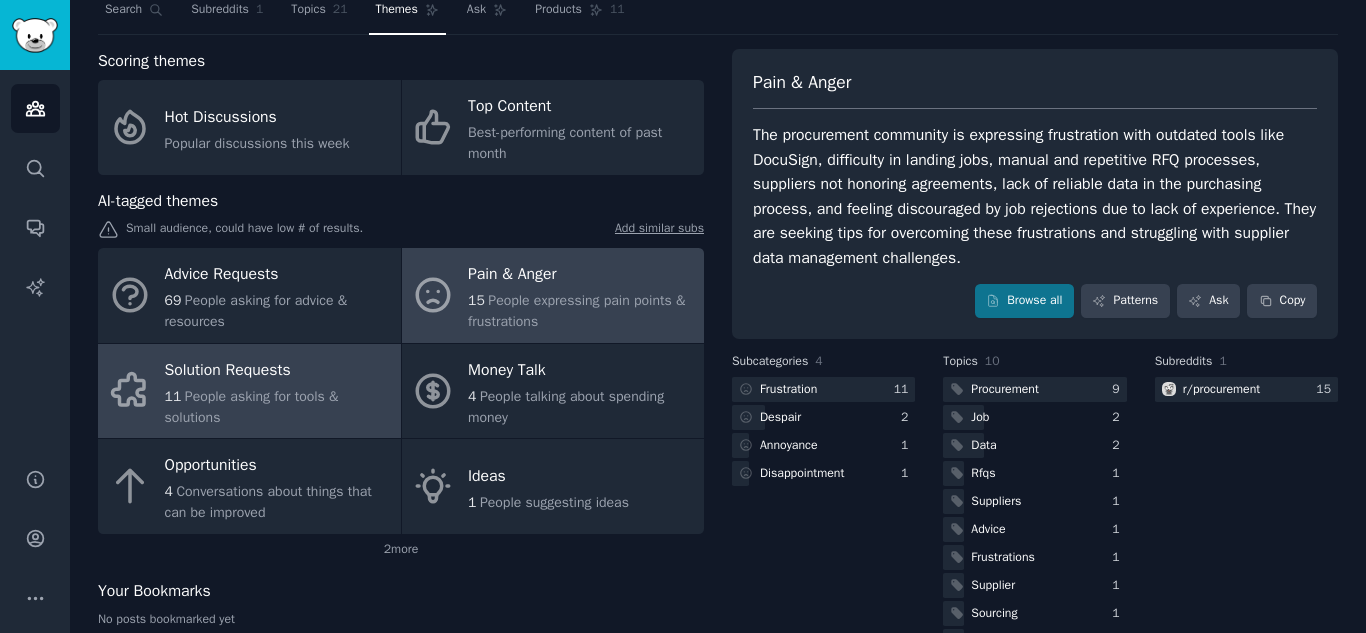 click on "11 People asking for tools & solutions" at bounding box center [278, 407] 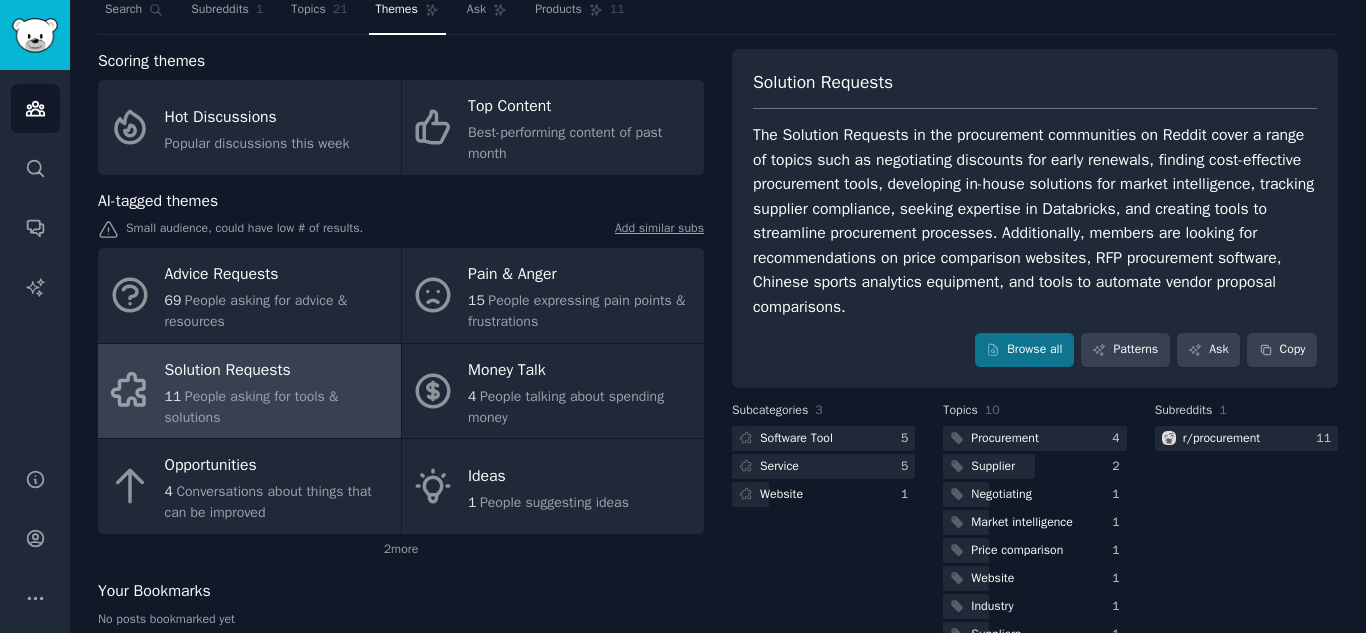 click on "The Solution Requests in the procurement communities on Reddit cover a range of topics such as negotiating discounts for early renewals, finding cost-effective procurement tools, developing in-house solutions for market intelligence, tracking supplier compliance, seeking expertise in Databricks, and creating tools to streamline procurement processes. Additionally, members are looking for recommendations on price comparison websites, RFP procurement software, Chinese sports analytics equipment, and tools to automate vendor proposal comparisons." at bounding box center (1035, 221) 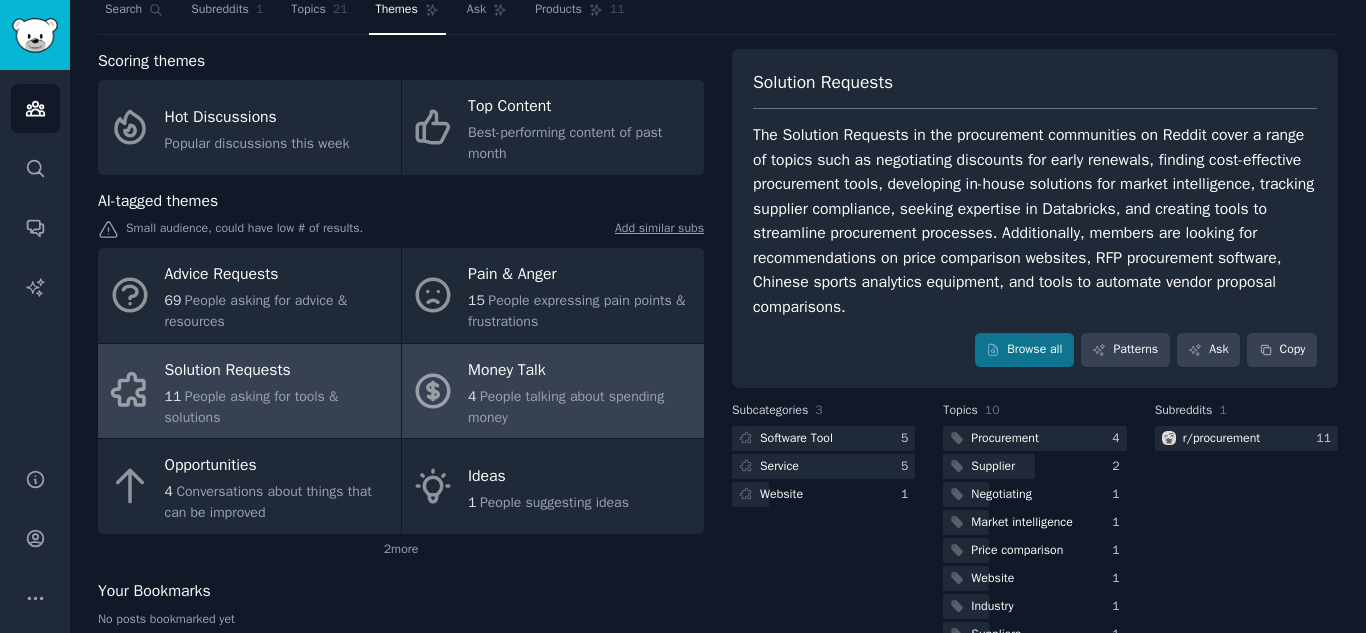 click on "People talking about spending money" at bounding box center (566, 407) 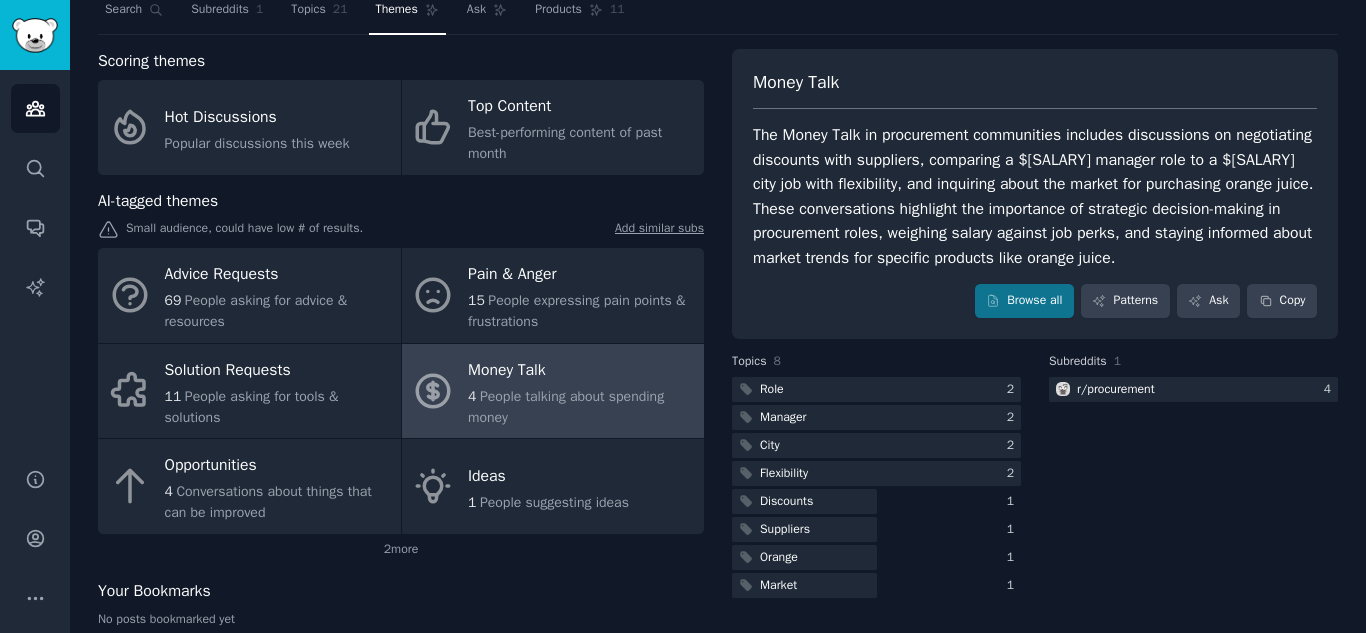 click on "The Money Talk in procurement communities includes discussions on negotiating discounts with suppliers, comparing a $[SALARY] manager role to a $[SALARY] city job with flexibility, and inquiring about the market for purchasing orange juice. These conversations highlight the importance of strategic decision-making in procurement roles, weighing salary against job perks, and staying informed about market trends for specific products like orange juice." at bounding box center (1035, 196) 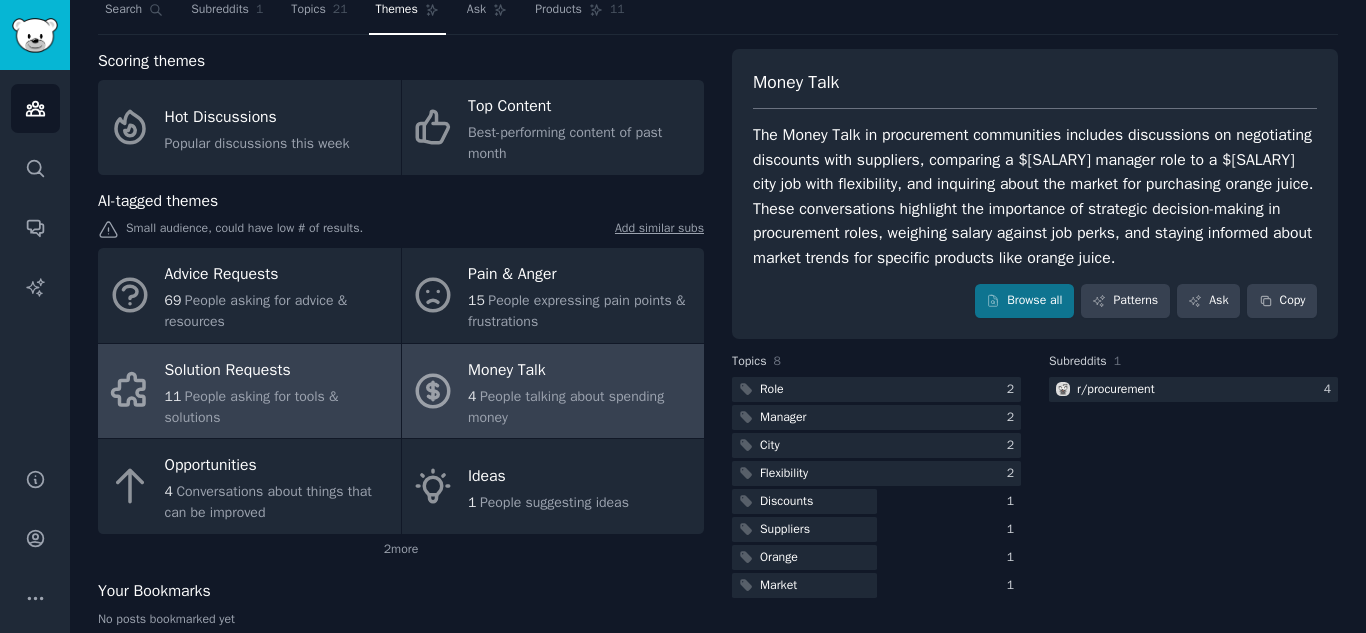 click on "11 People asking for tools & solutions" at bounding box center [278, 407] 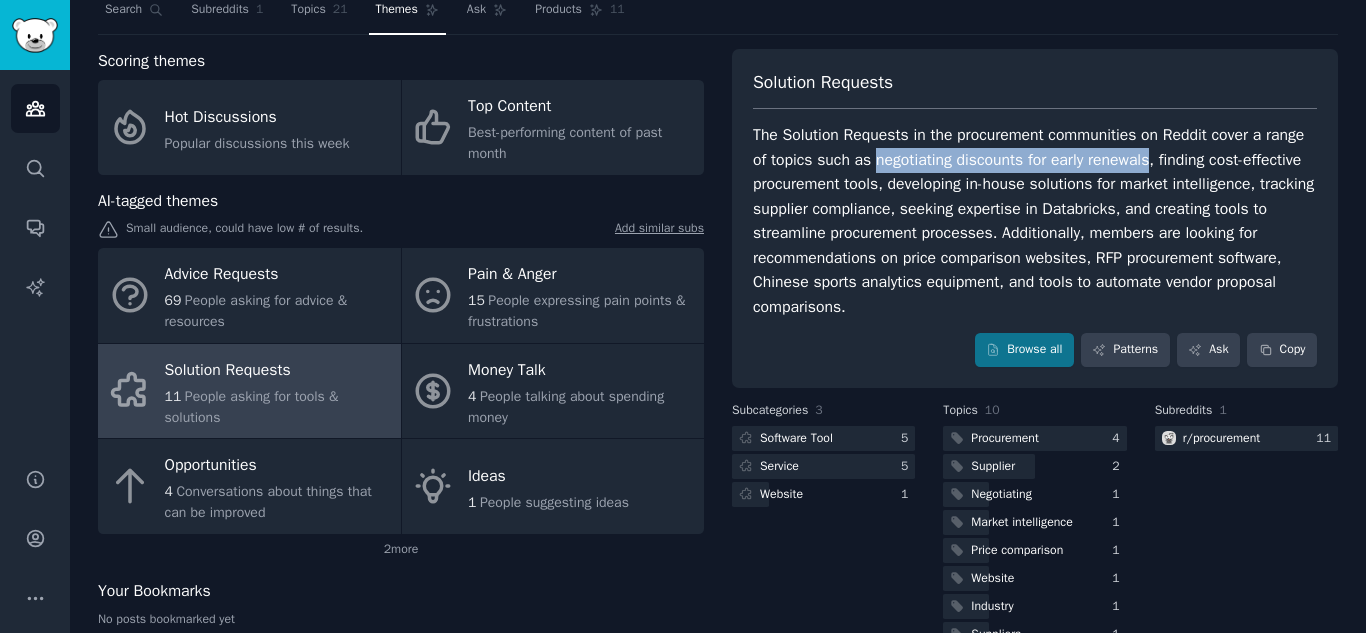 drag, startPoint x: 878, startPoint y: 156, endPoint x: 1153, endPoint y: 152, distance: 275.02908 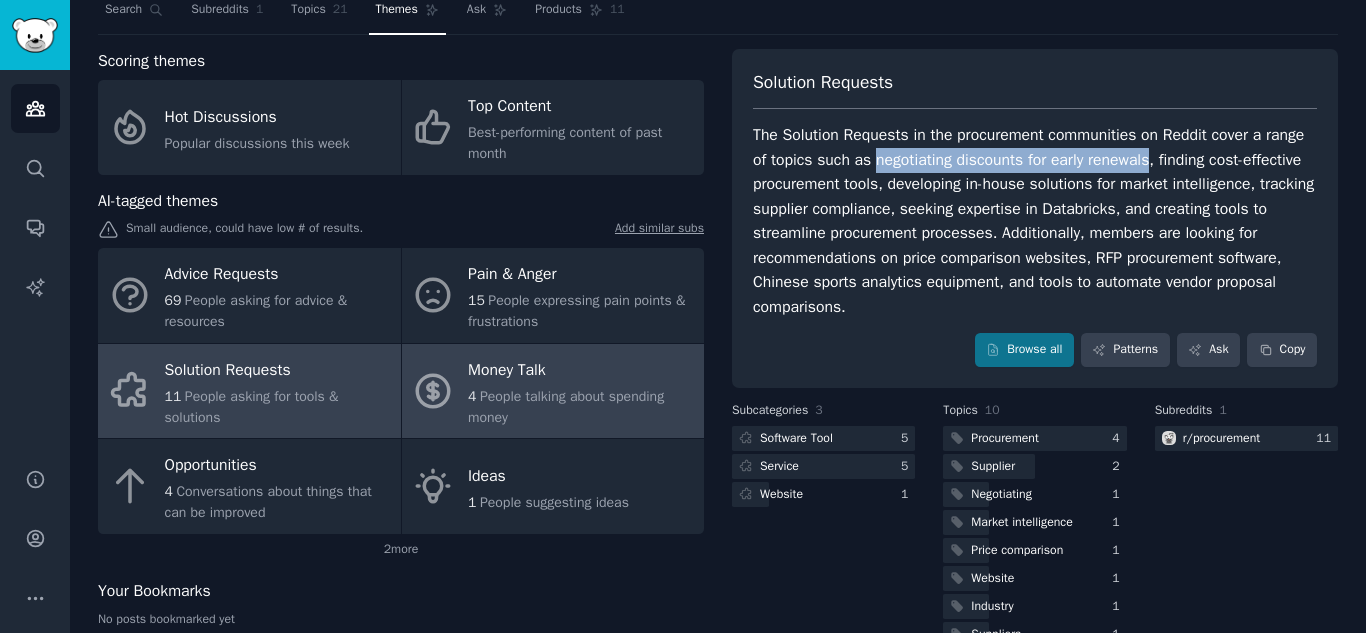 click on "Money Talk" at bounding box center [581, 370] 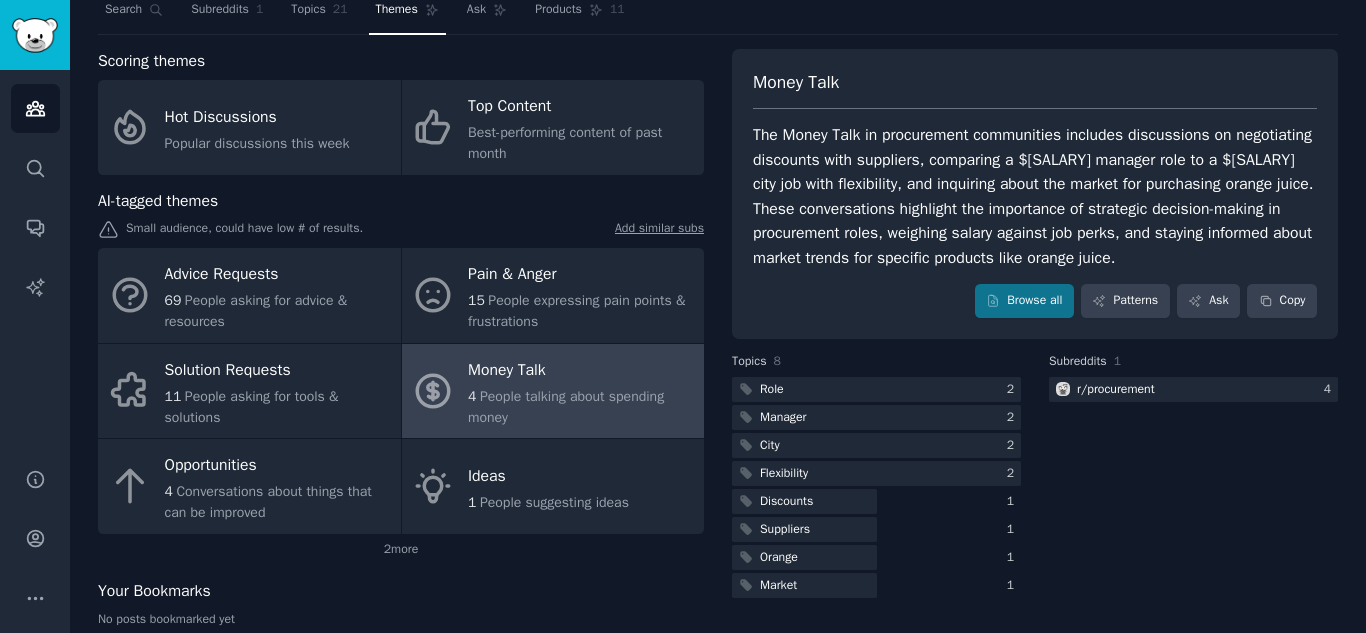 click on "The Money Talk in procurement communities includes discussions on negotiating discounts with suppliers, comparing a $[SALARY] manager role to a $[SALARY] city job with flexibility, and inquiring about the market for purchasing orange juice. These conversations highlight the importance of strategic decision-making in procurement roles, weighing salary against job perks, and staying informed about market trends for specific products like orange juice." at bounding box center (1035, 196) 